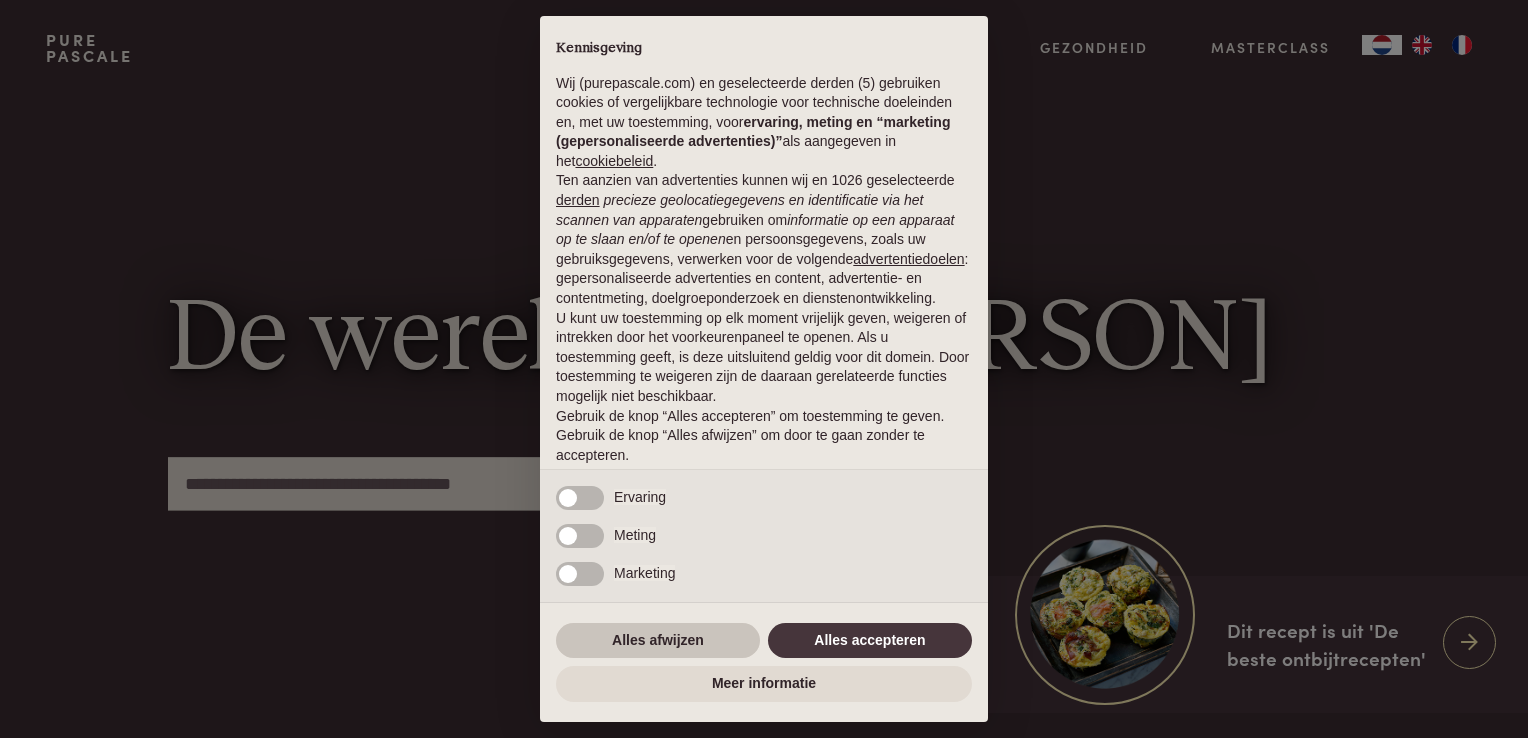 scroll, scrollTop: 0, scrollLeft: 0, axis: both 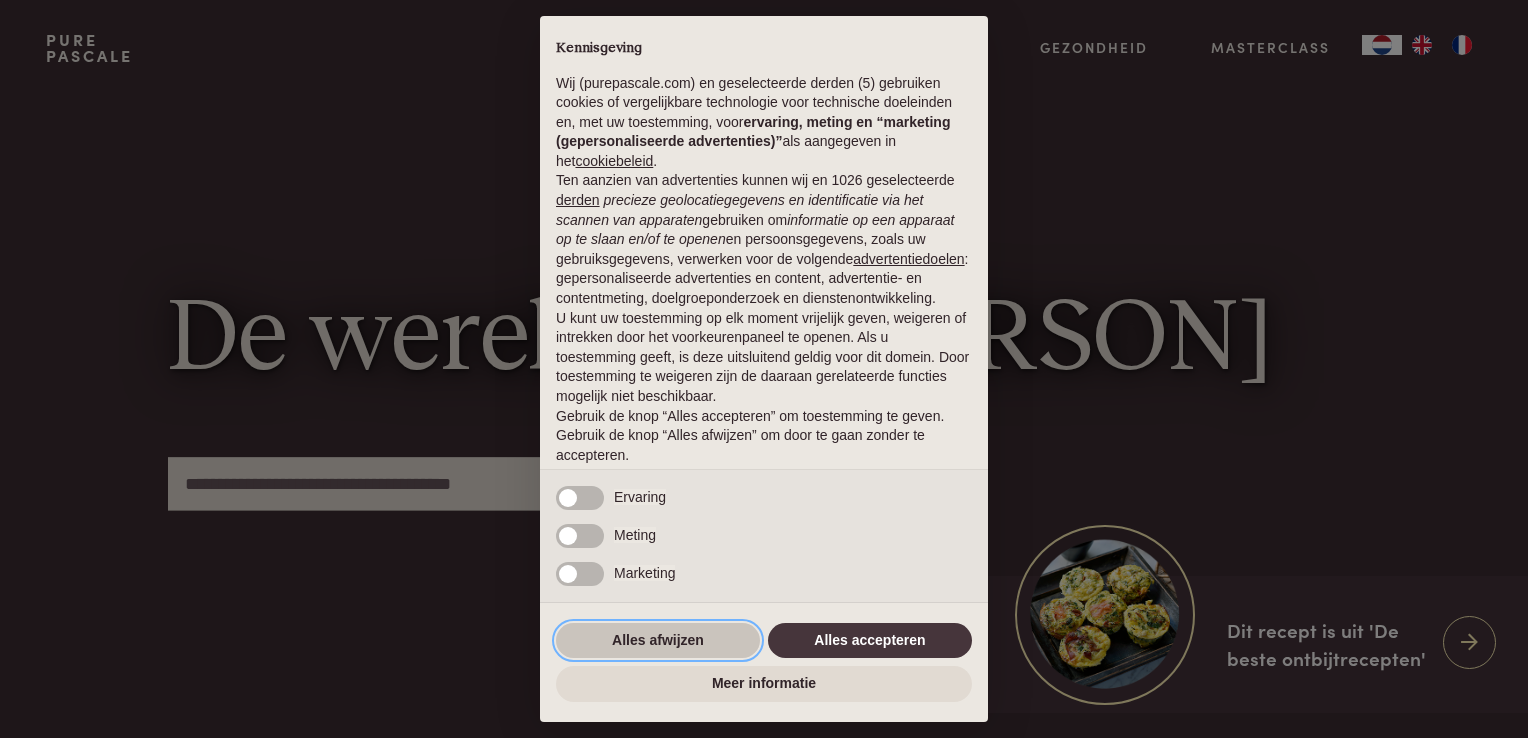 click on "Alles afwijzen" at bounding box center (658, 641) 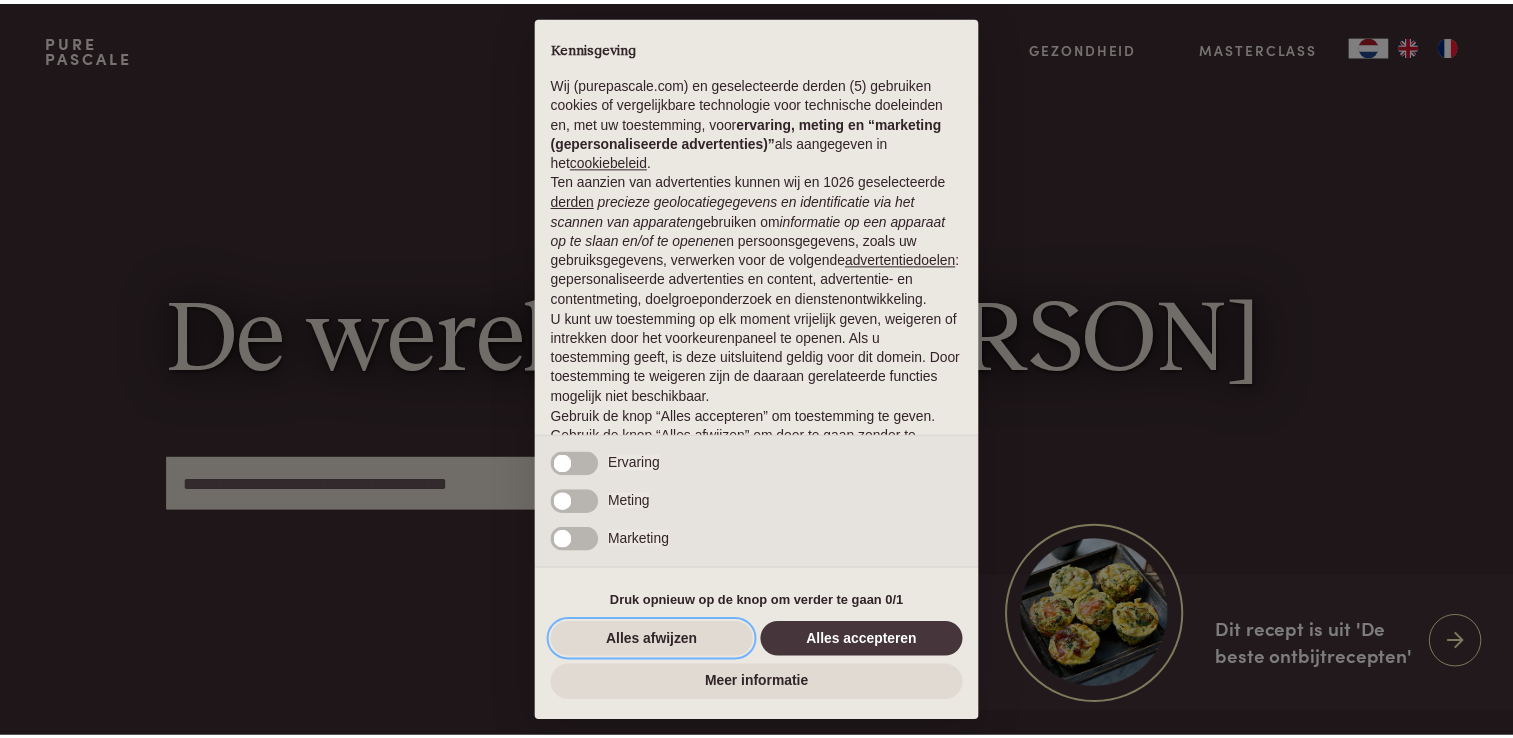 scroll, scrollTop: 65, scrollLeft: 0, axis: vertical 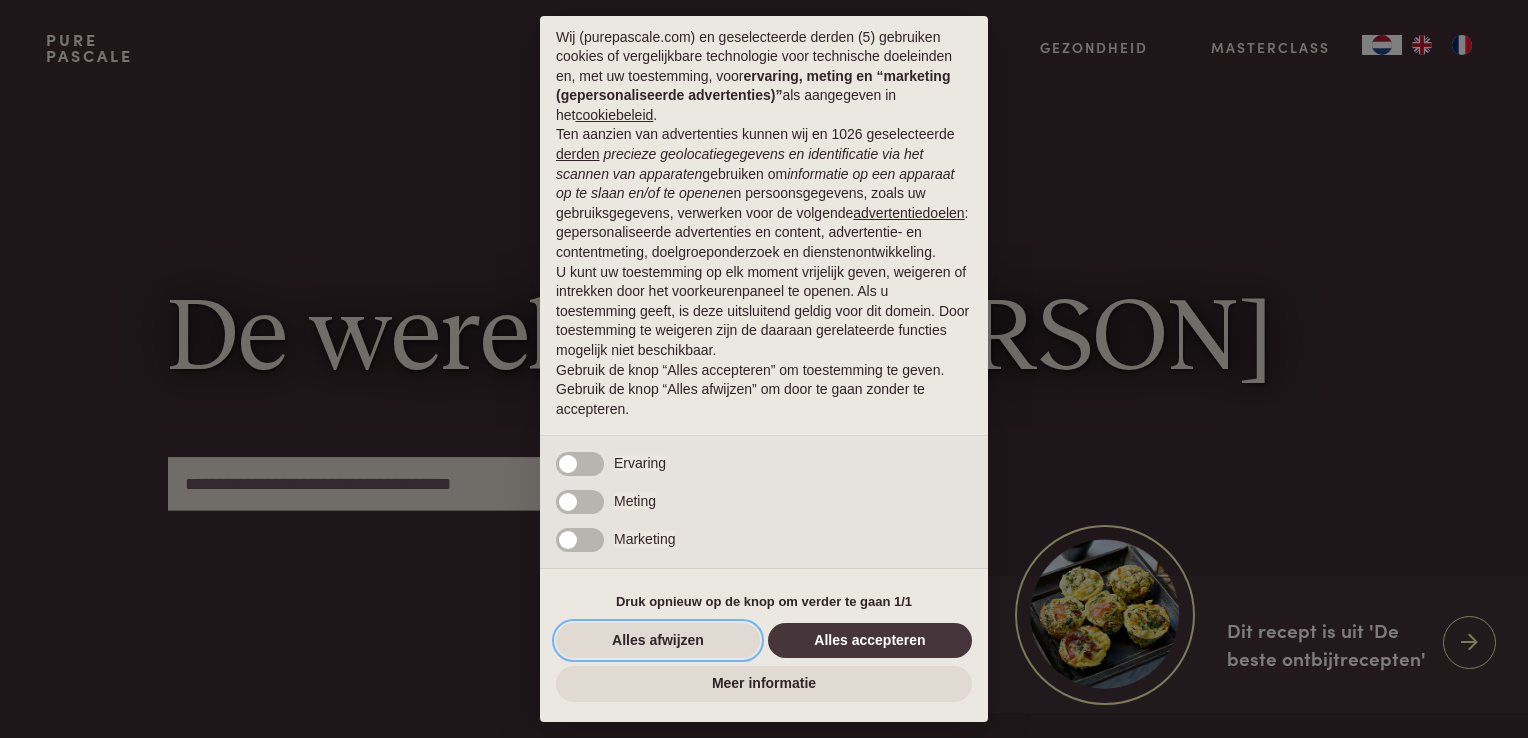 click on "Alles afwijzen" at bounding box center (658, 641) 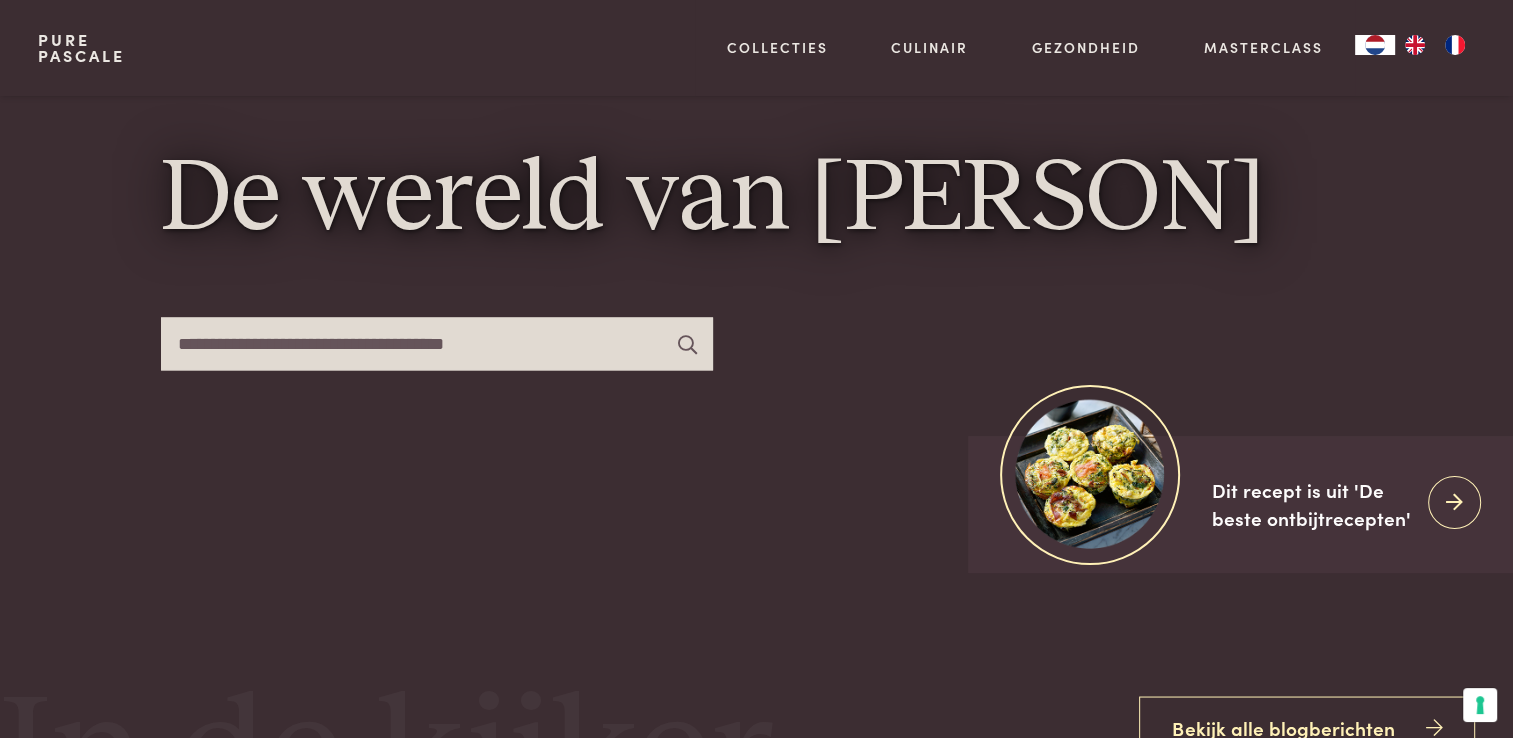 scroll, scrollTop: 0, scrollLeft: 0, axis: both 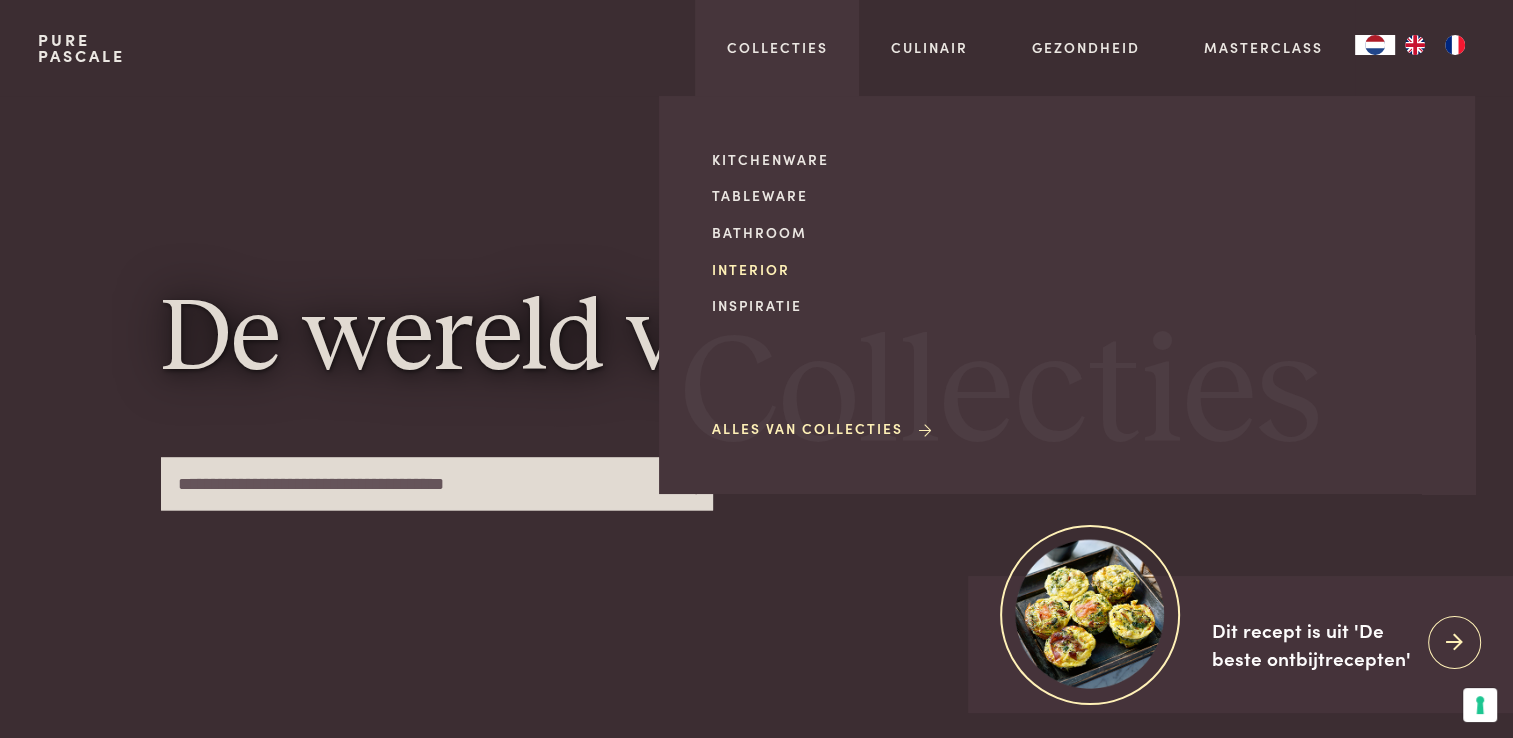 click on "Interior" at bounding box center [881, 269] 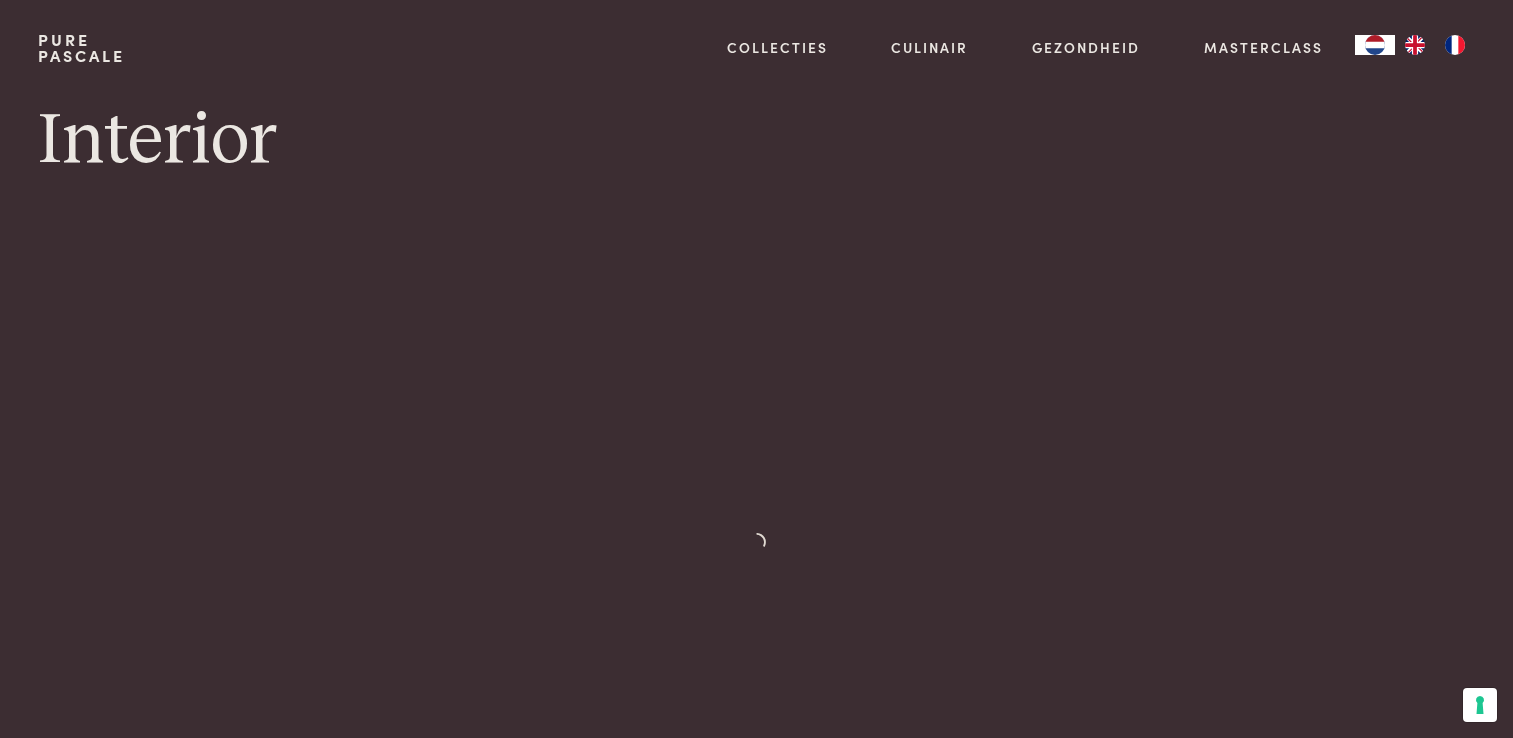 scroll, scrollTop: 0, scrollLeft: 0, axis: both 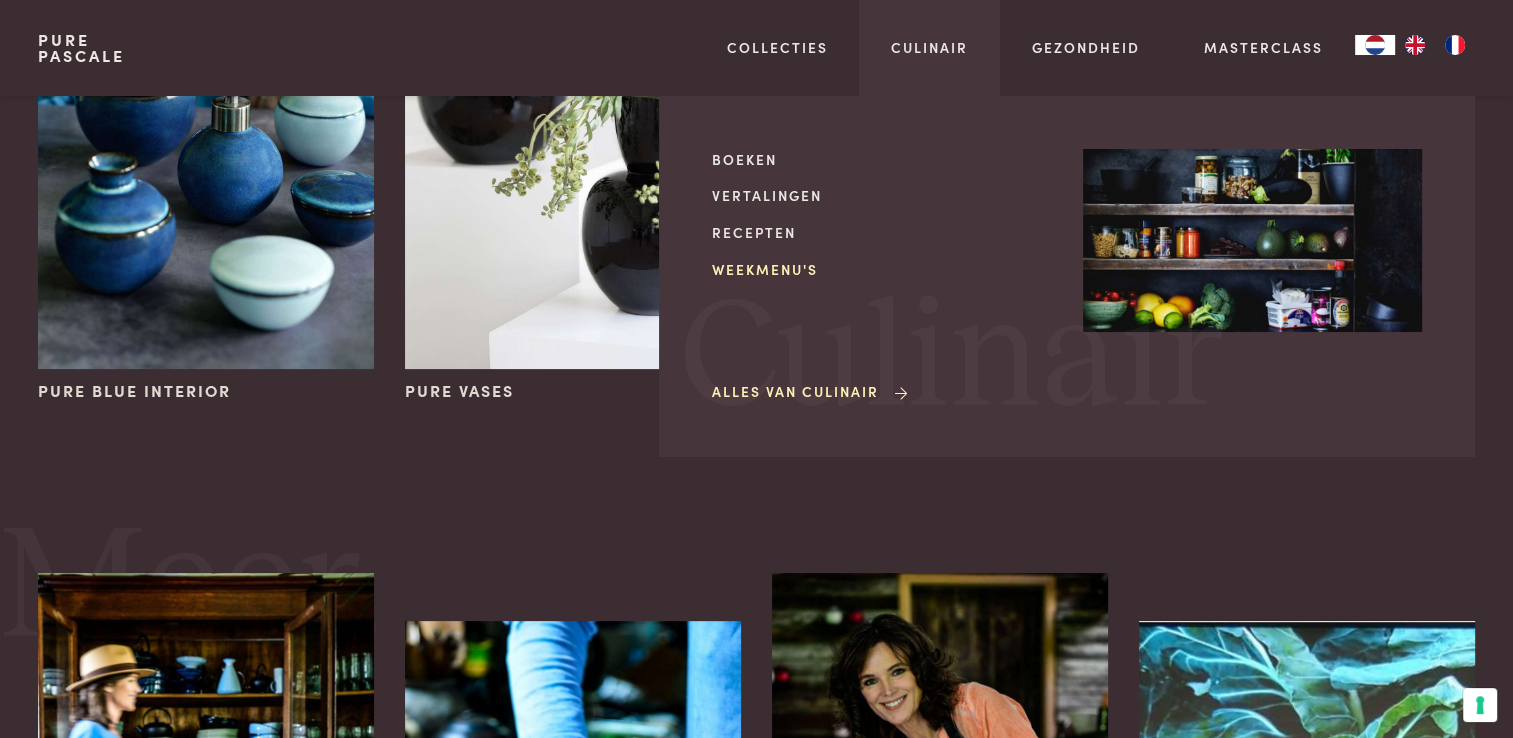 click on "Weekmenu's" at bounding box center (881, 269) 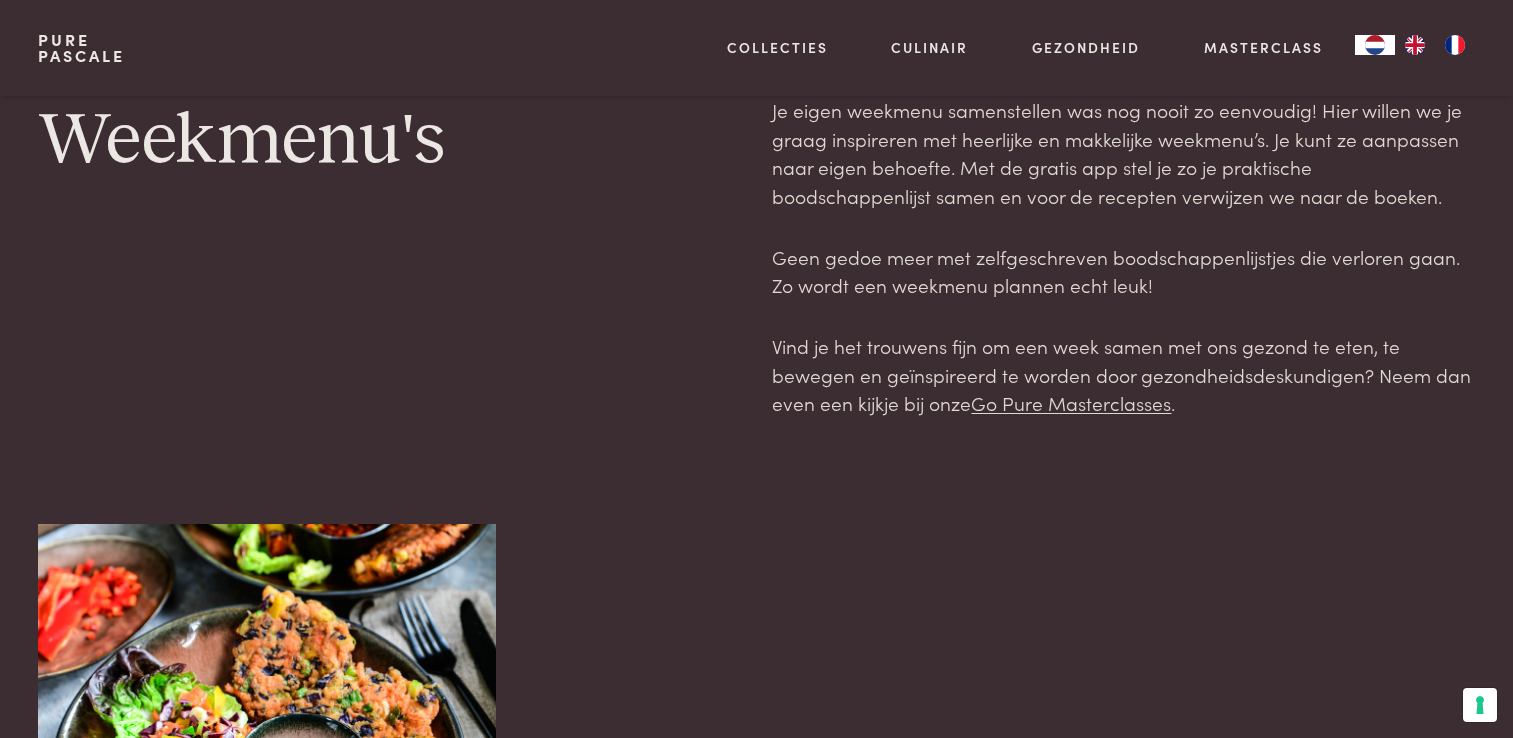 scroll, scrollTop: 600, scrollLeft: 0, axis: vertical 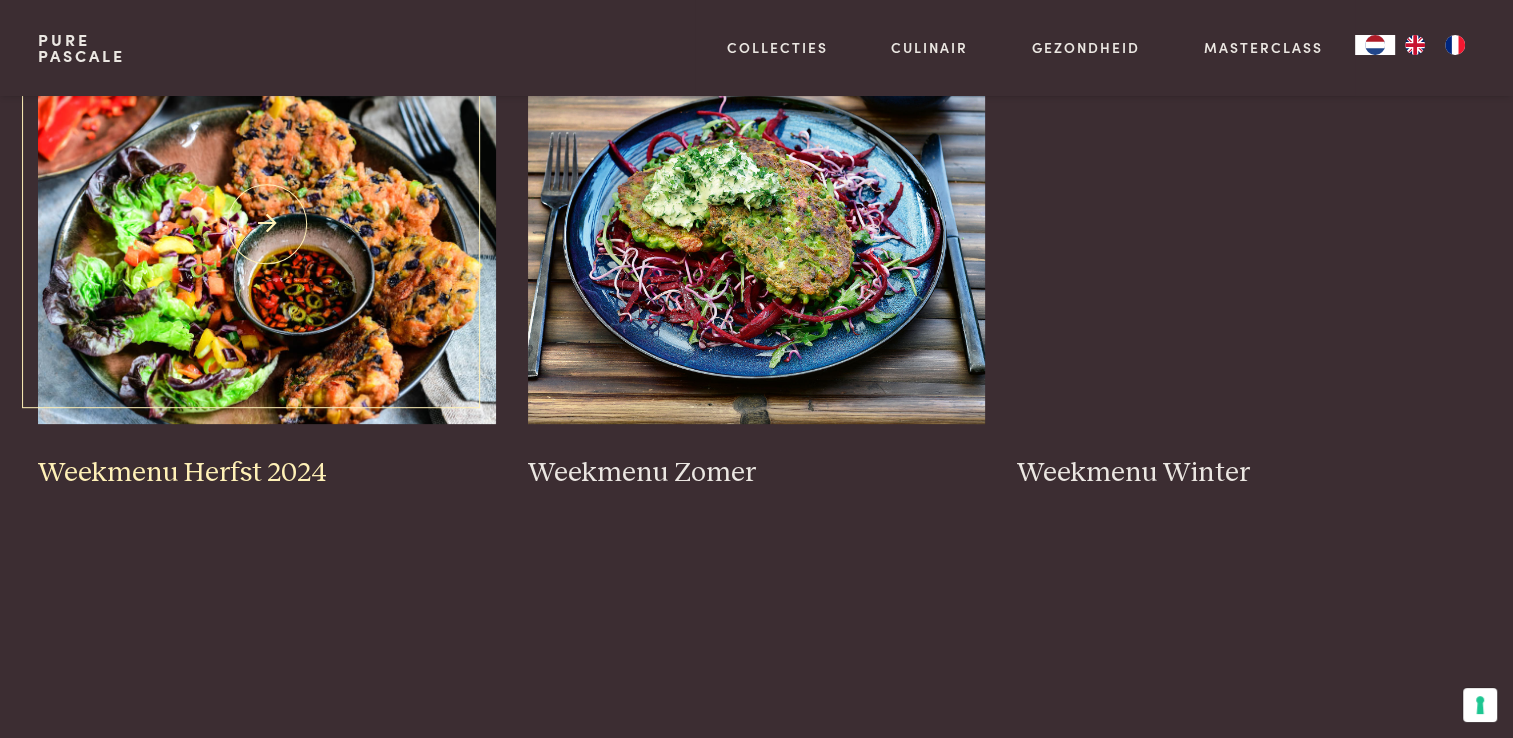 click at bounding box center [267, 224] 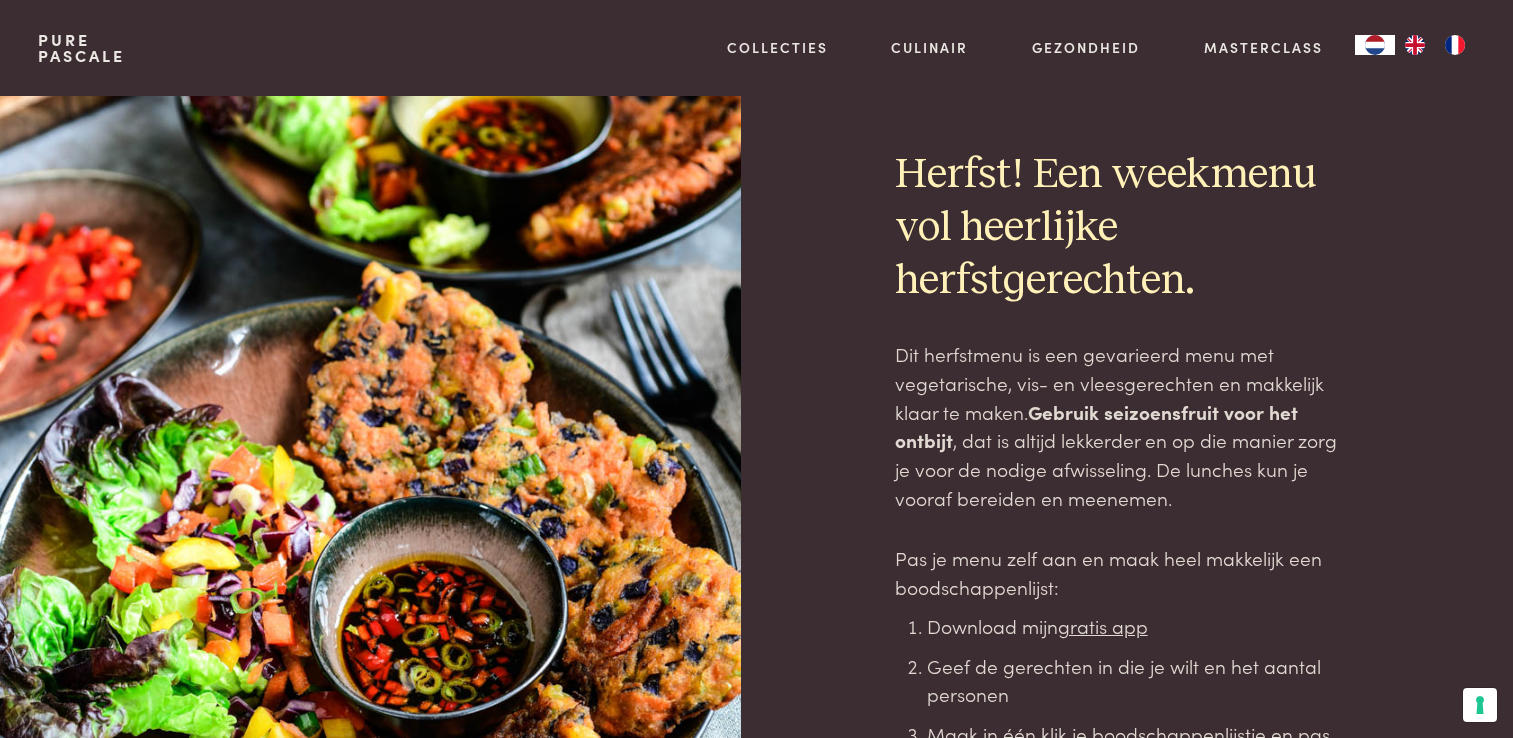scroll, scrollTop: 0, scrollLeft: 0, axis: both 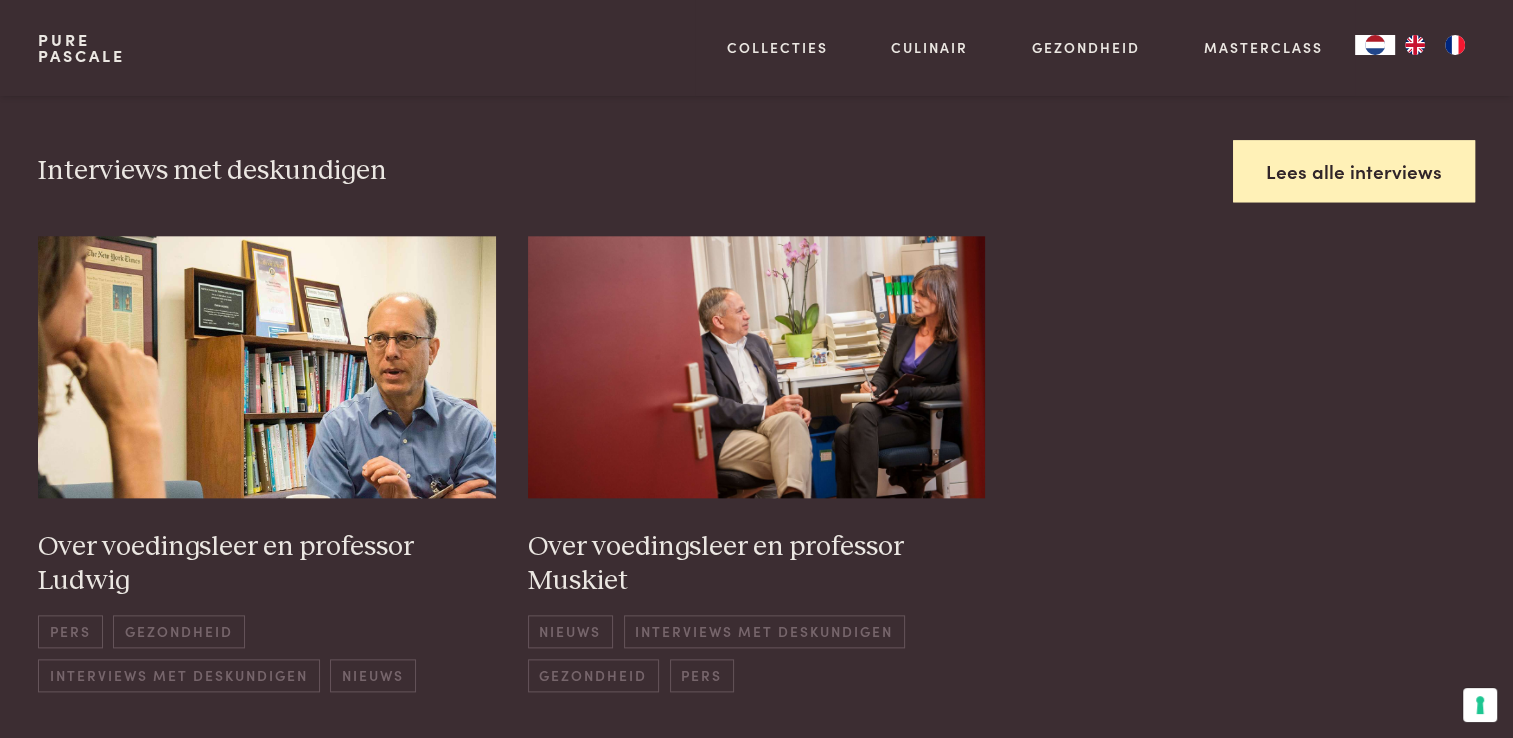 click on "Lees alle interviews" at bounding box center (1354, 171) 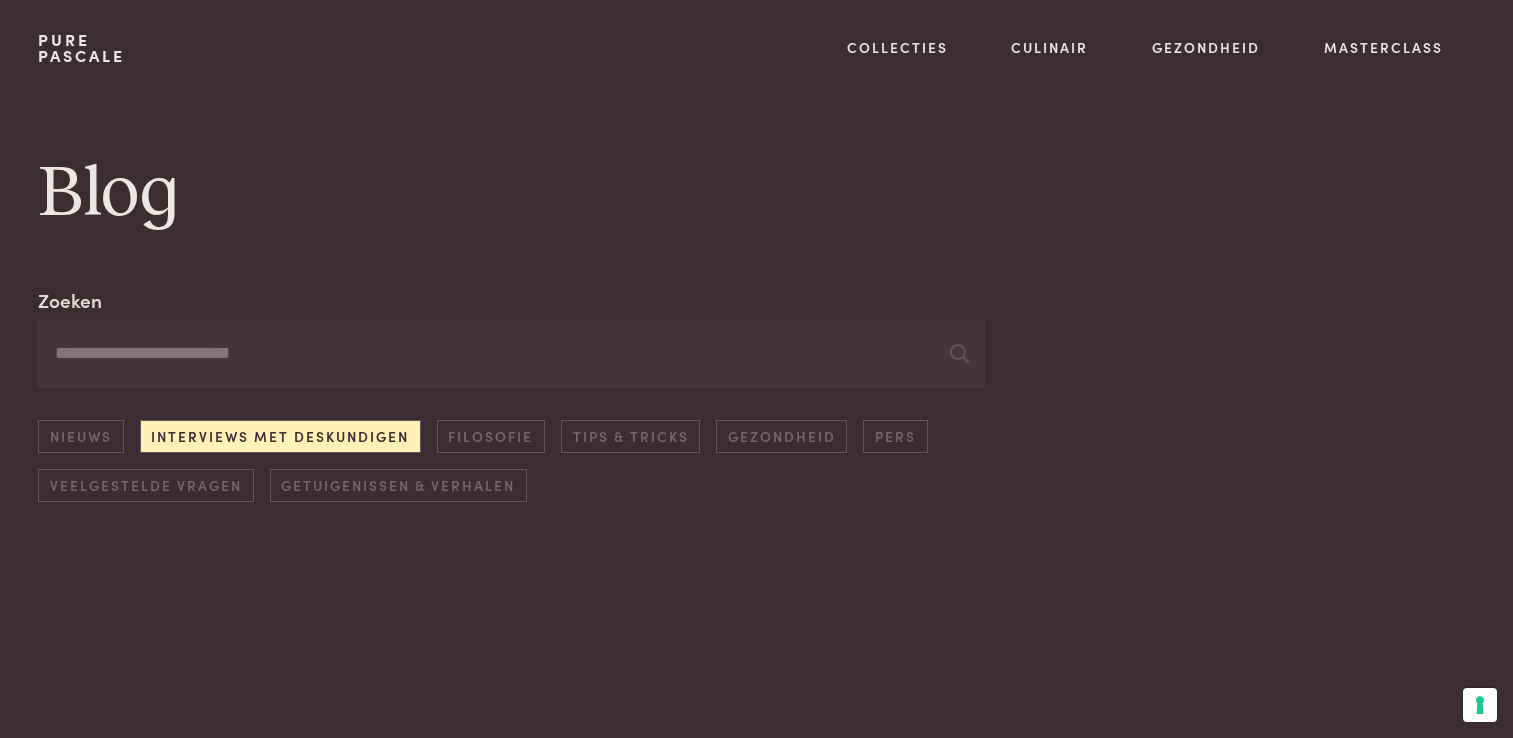 scroll, scrollTop: 0, scrollLeft: 0, axis: both 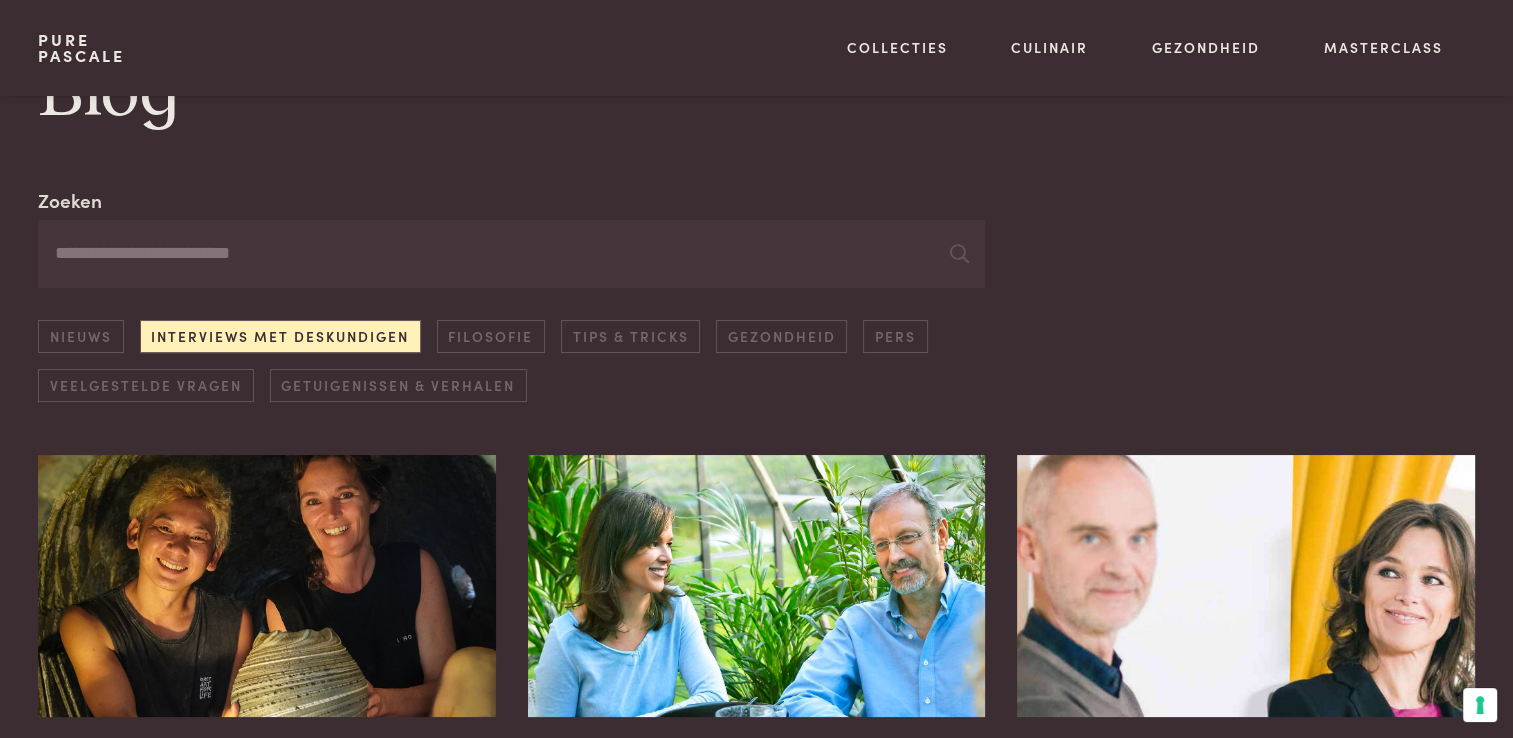 click on "Zoeken       Nieuws Interviews met deskundigen Filosofie Tips & Tricks Gezondheid Pers Veelgestelde vragen Getuigenissen & Verhalen" at bounding box center (517, 294) 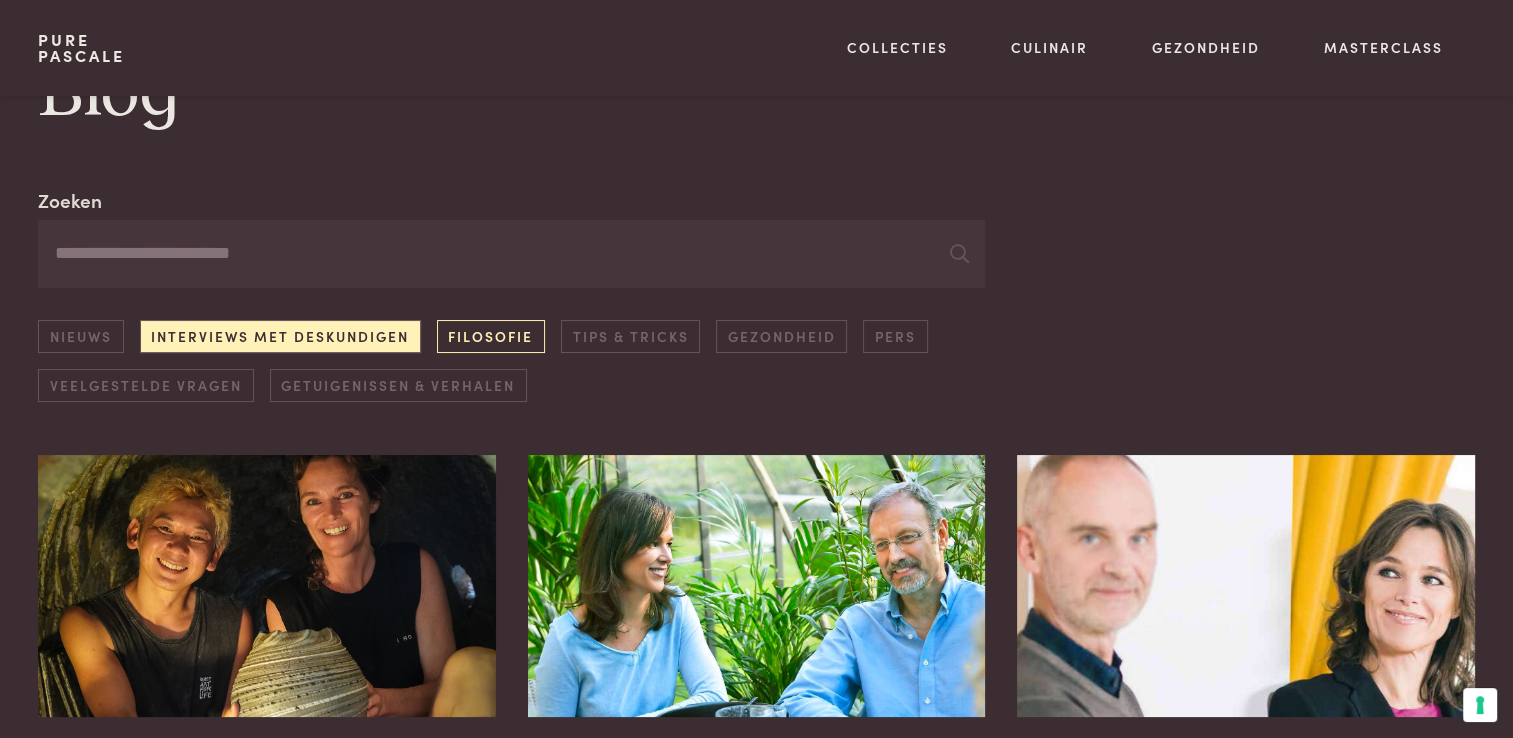 click on "Filosofie" at bounding box center (491, 336) 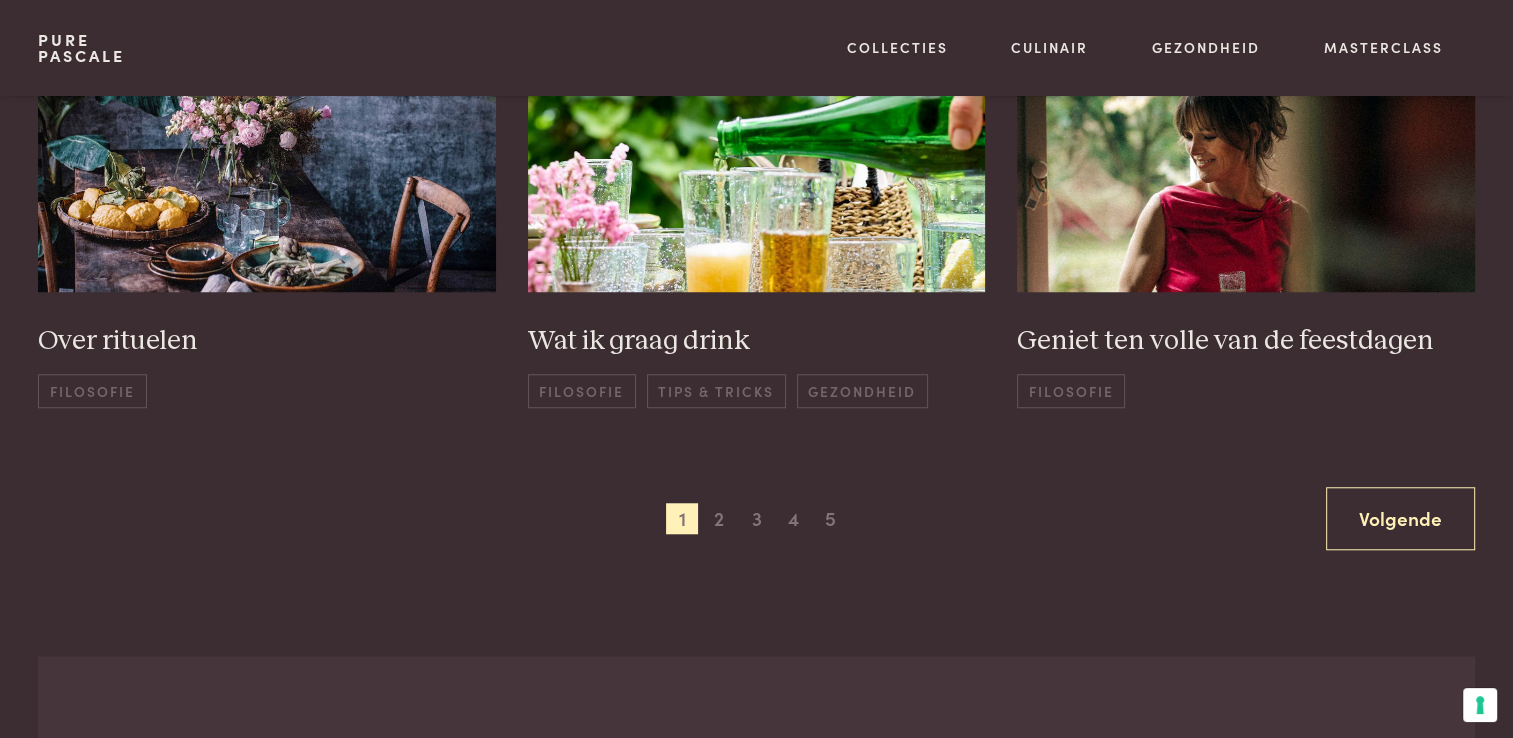 scroll, scrollTop: 1486, scrollLeft: 0, axis: vertical 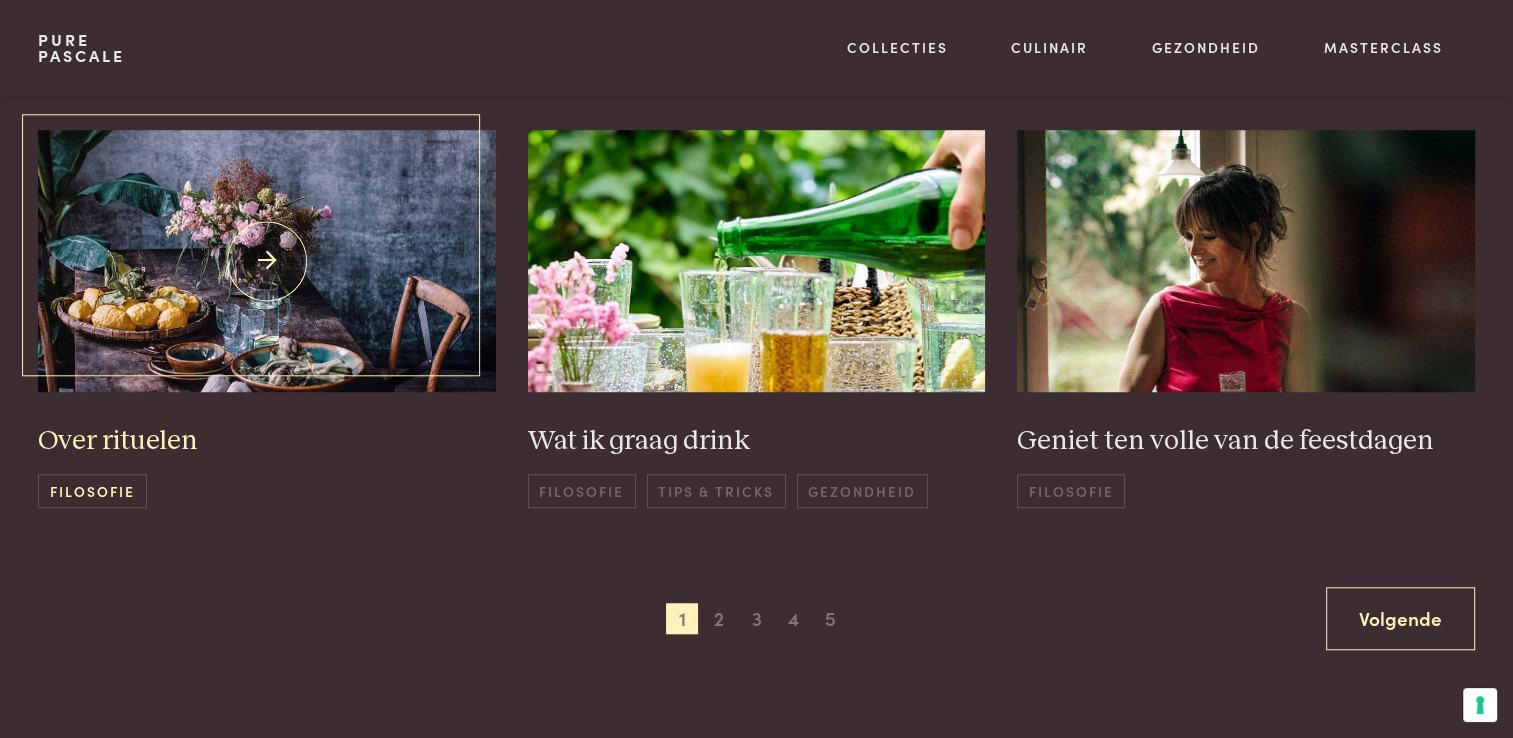 click at bounding box center (267, 260) 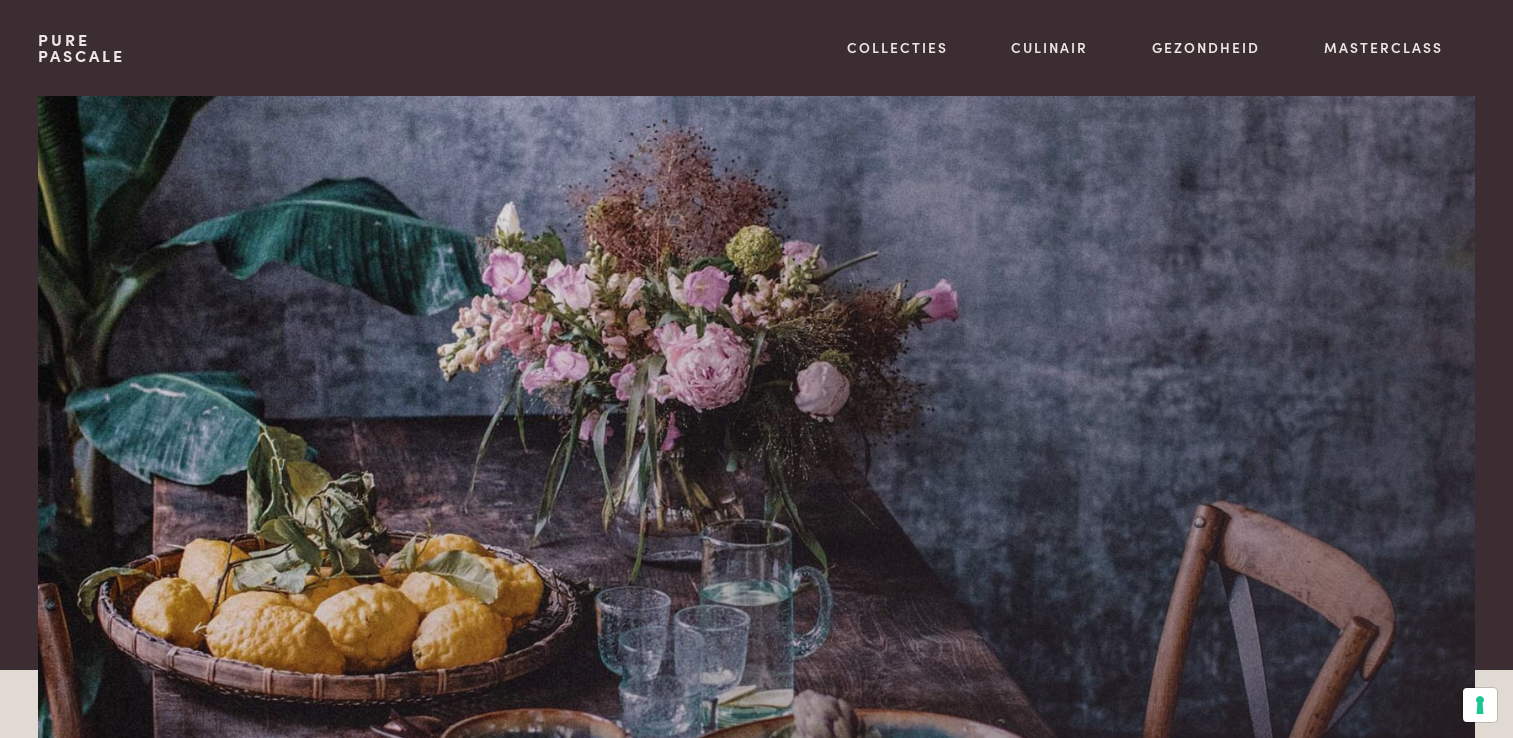 scroll, scrollTop: 0, scrollLeft: 0, axis: both 